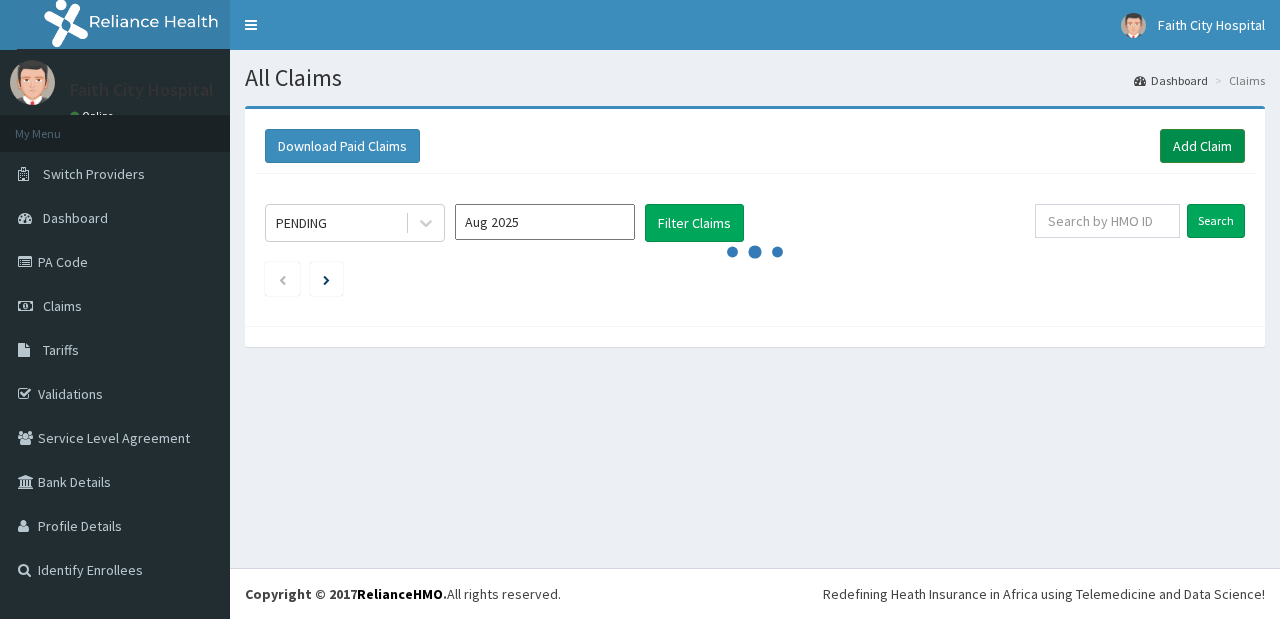 scroll, scrollTop: 0, scrollLeft: 0, axis: both 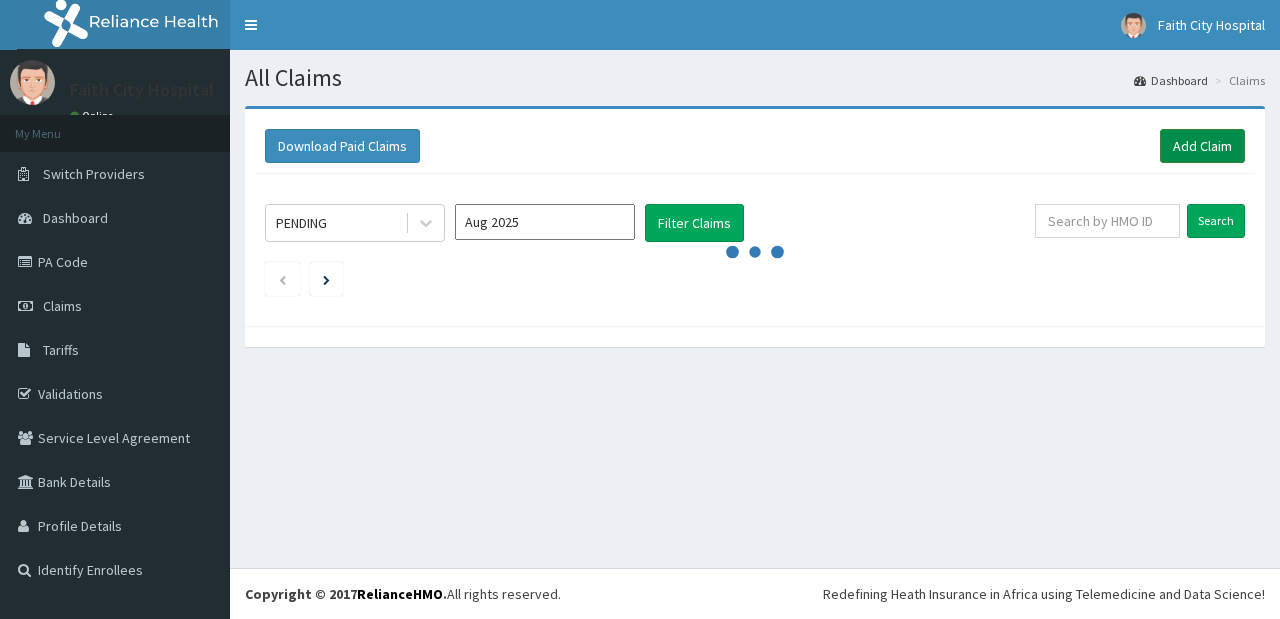 click on "Add Claim" at bounding box center [1202, 146] 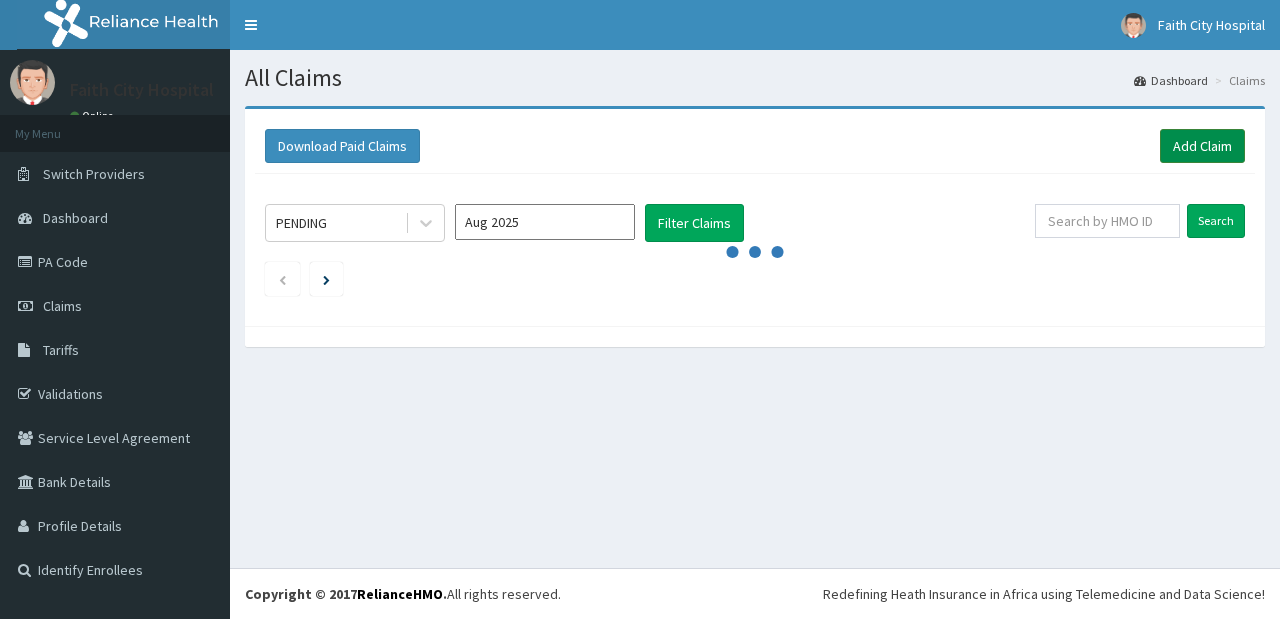 scroll, scrollTop: 0, scrollLeft: 0, axis: both 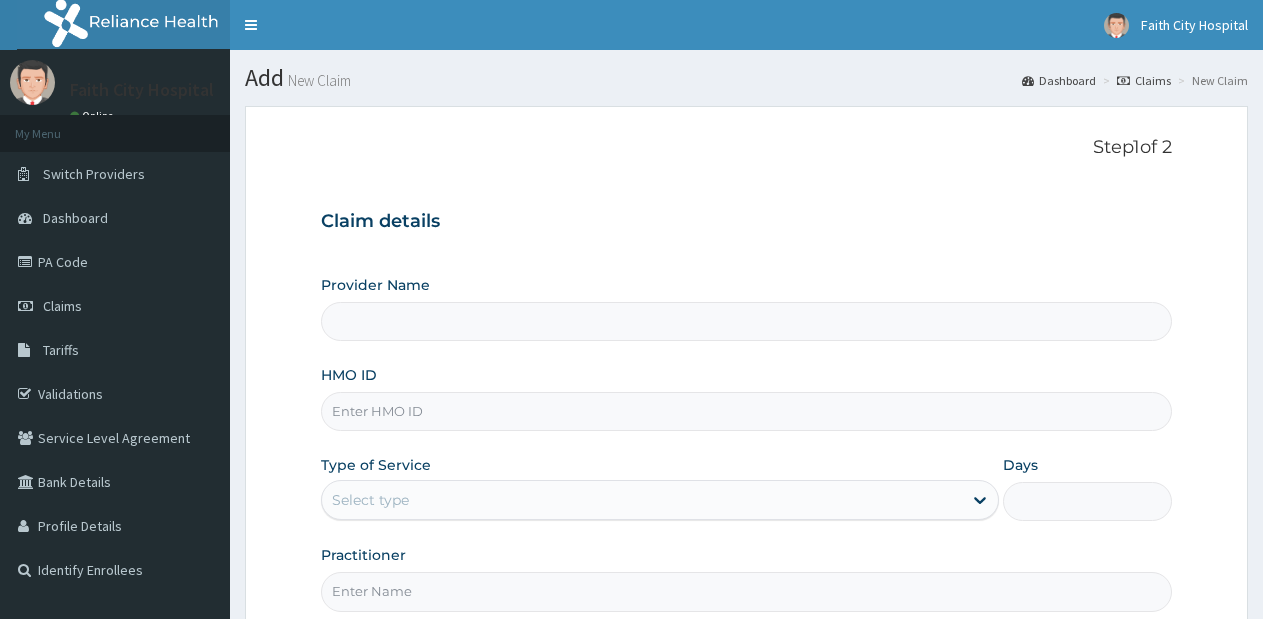 click on "HMO ID" at bounding box center (746, 411) 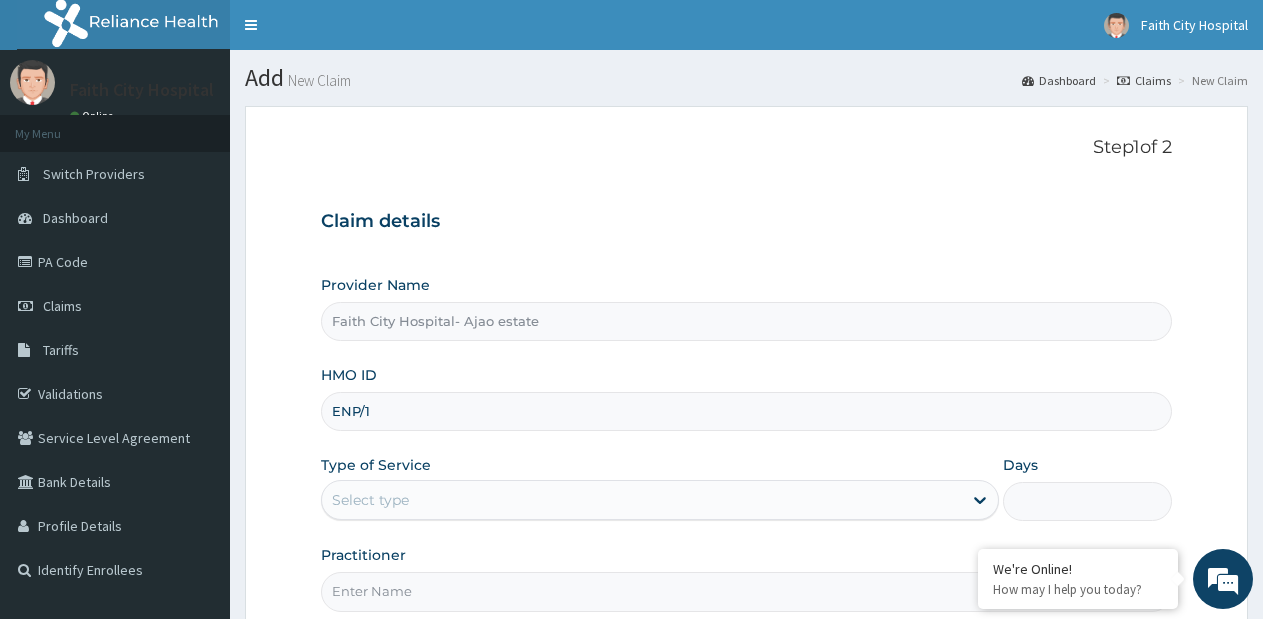 scroll, scrollTop: 0, scrollLeft: 0, axis: both 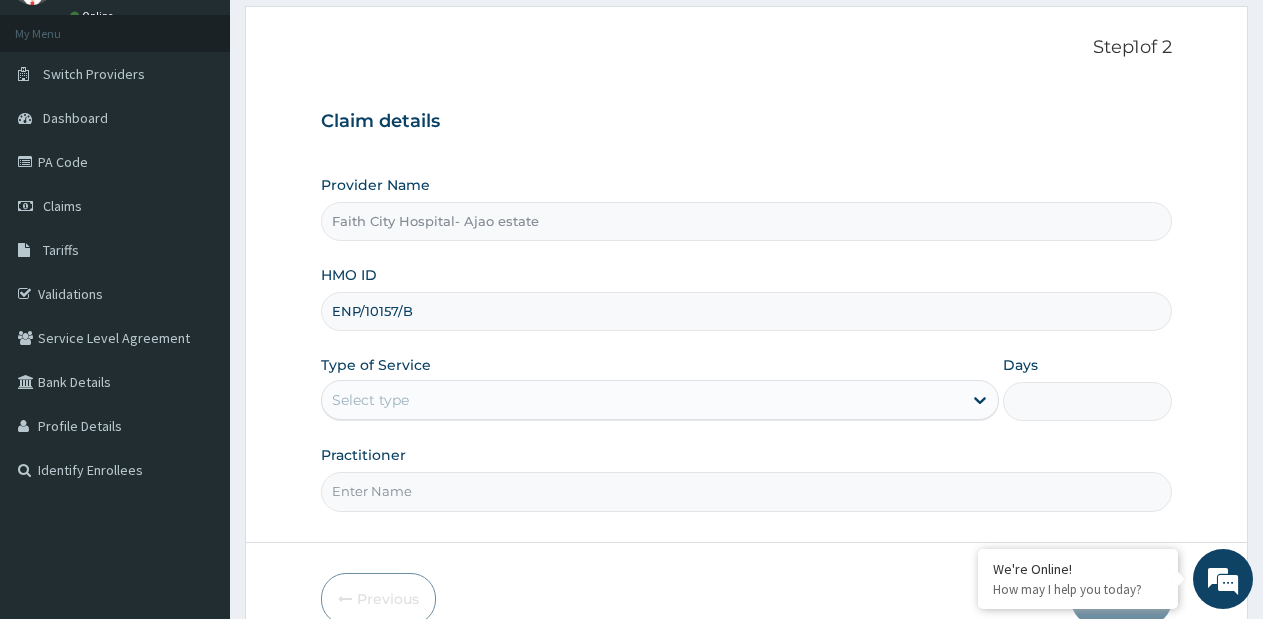 type on "ENP/10157/B" 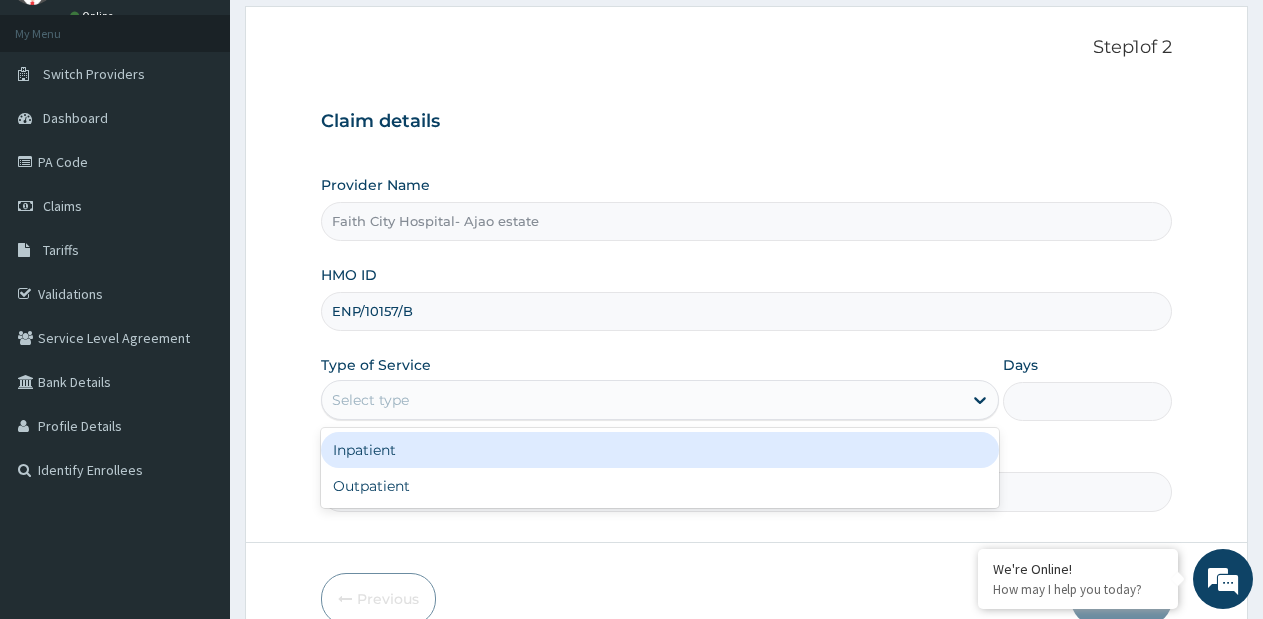 click on "Select type" at bounding box center (641, 400) 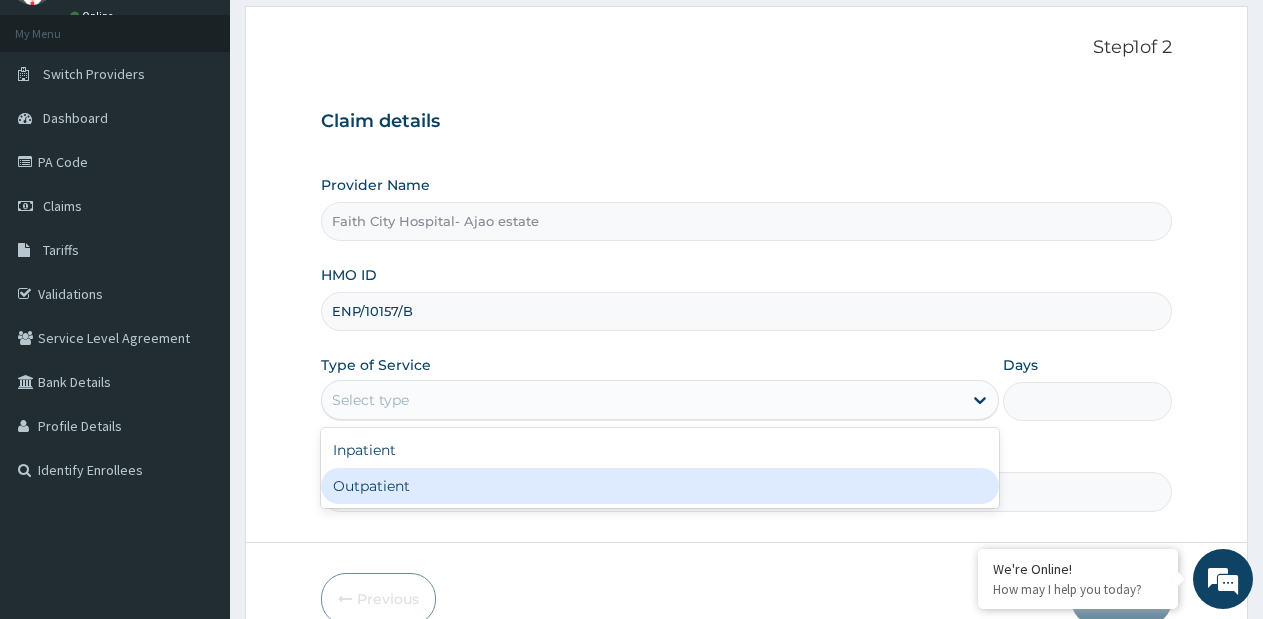 click on "Outpatient" at bounding box center (659, 486) 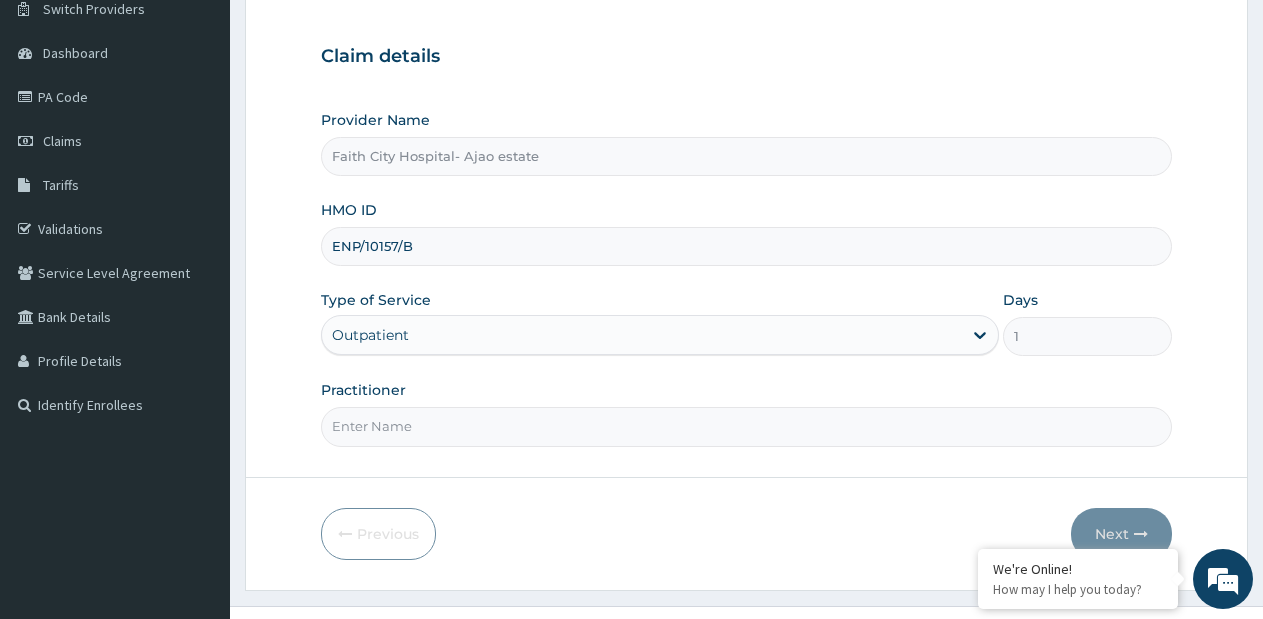 scroll, scrollTop: 200, scrollLeft: 0, axis: vertical 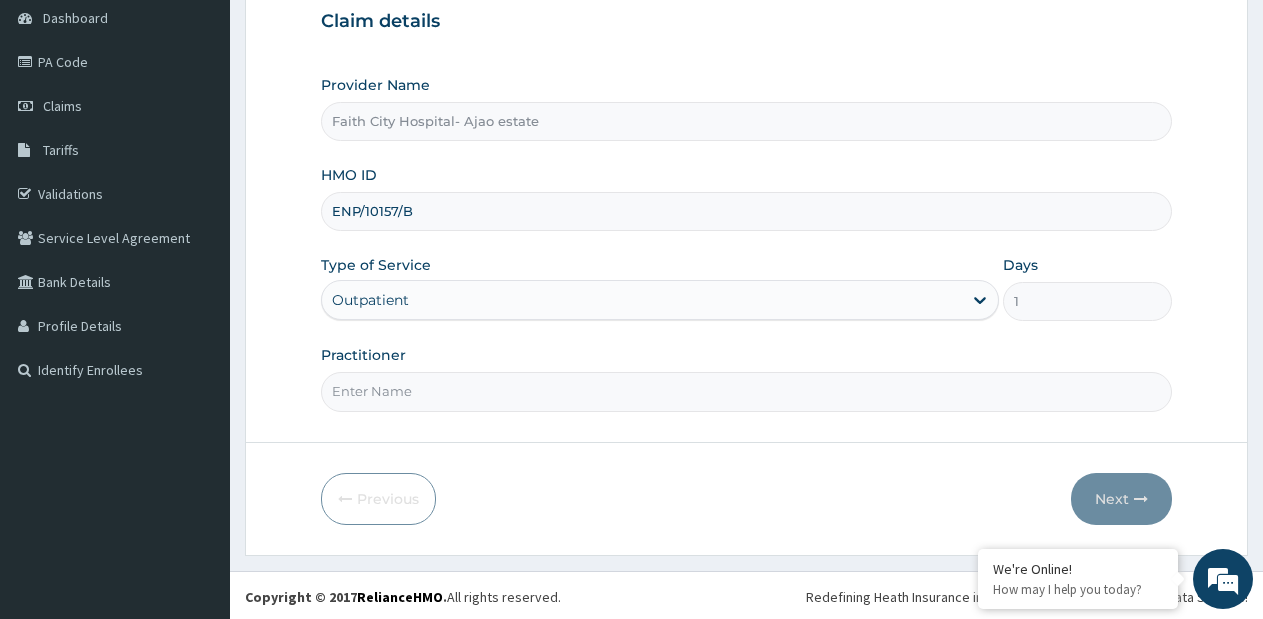 click on "Practitioner" at bounding box center [746, 391] 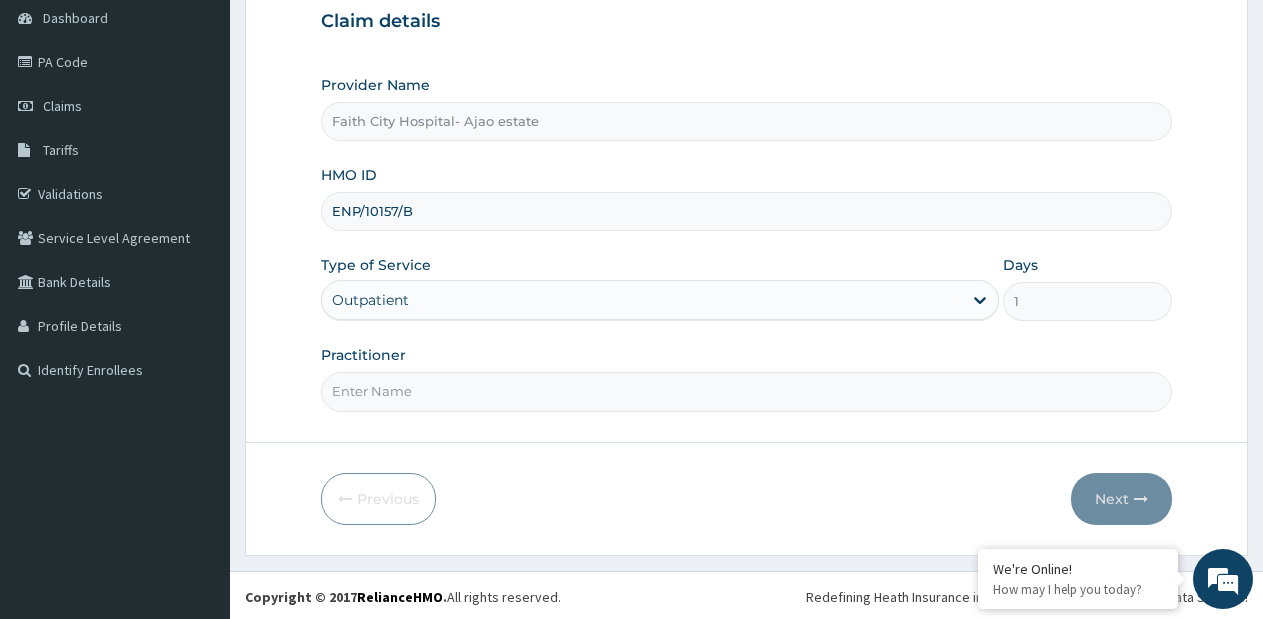 click on "Practitioner" at bounding box center [746, 391] 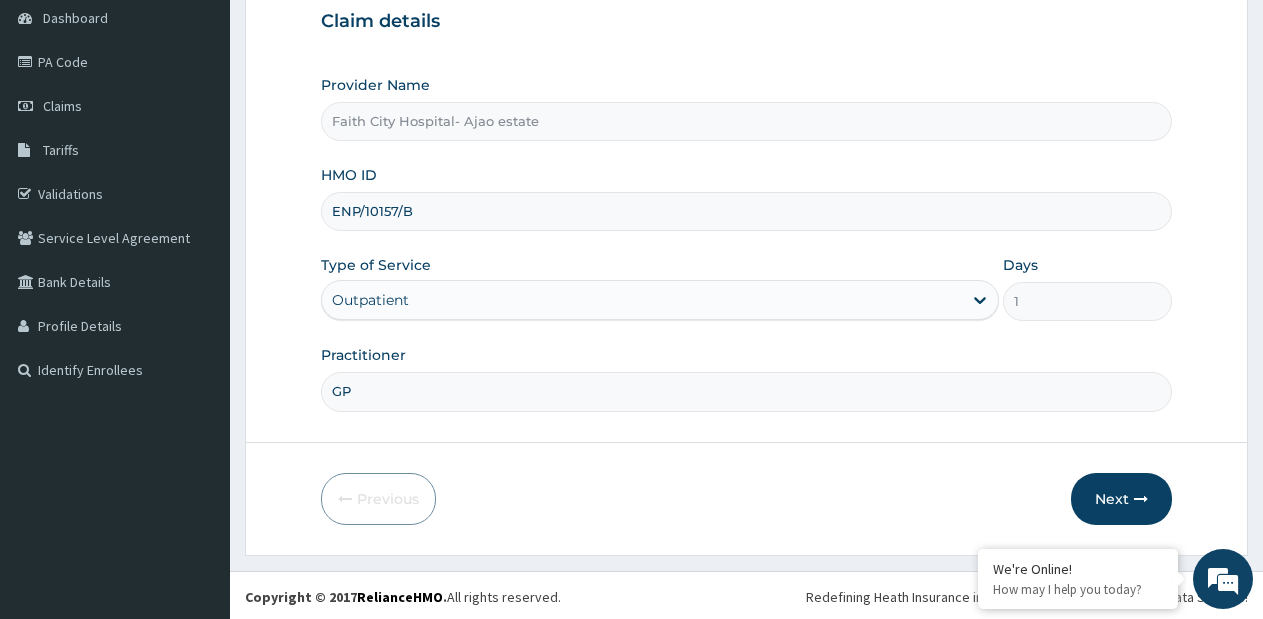 click on "GP" at bounding box center (746, 391) 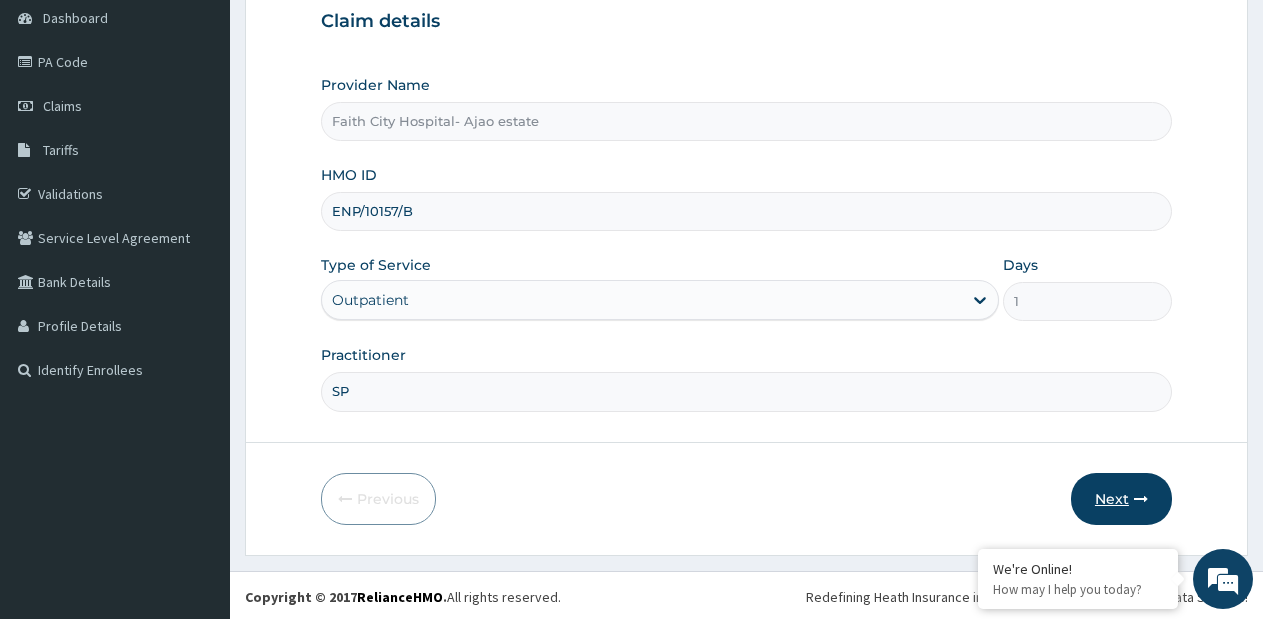 type on "SP" 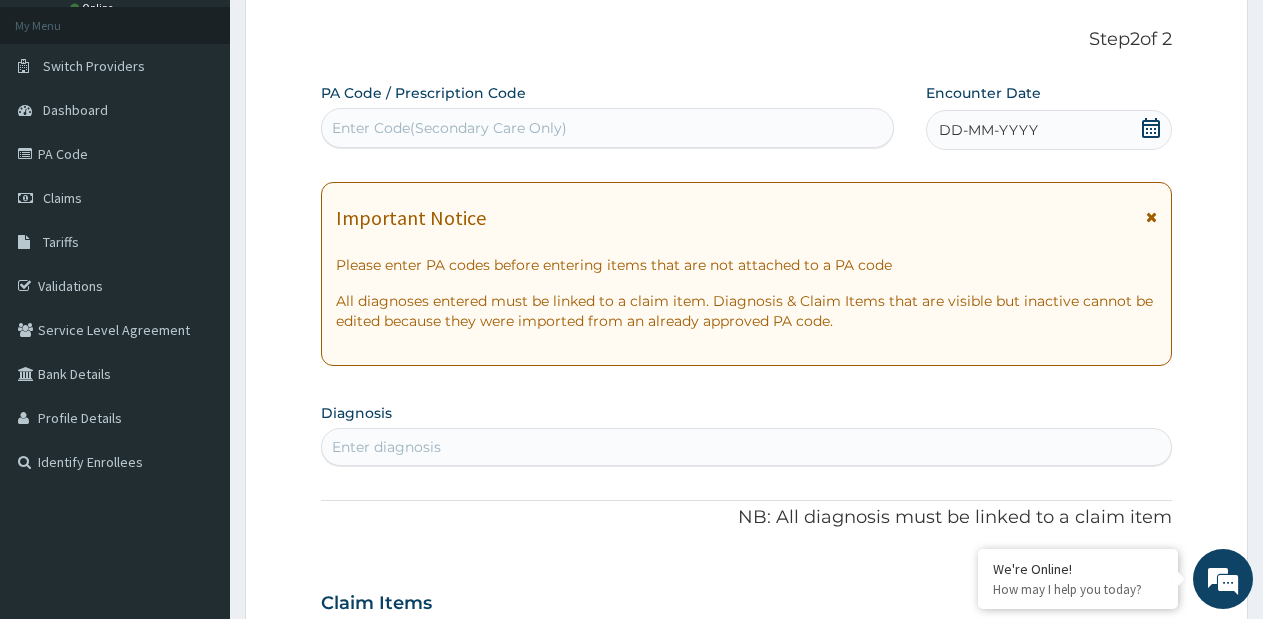 scroll, scrollTop: 0, scrollLeft: 0, axis: both 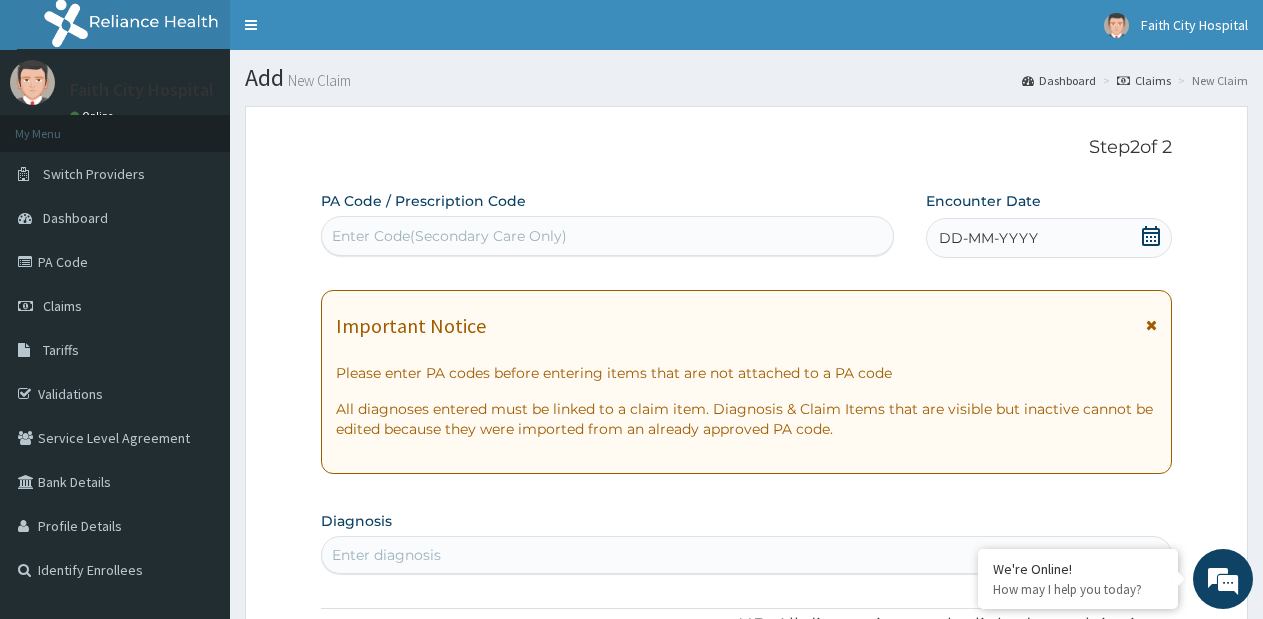 click on "Enter Code(Secondary Care Only)" at bounding box center [607, 236] 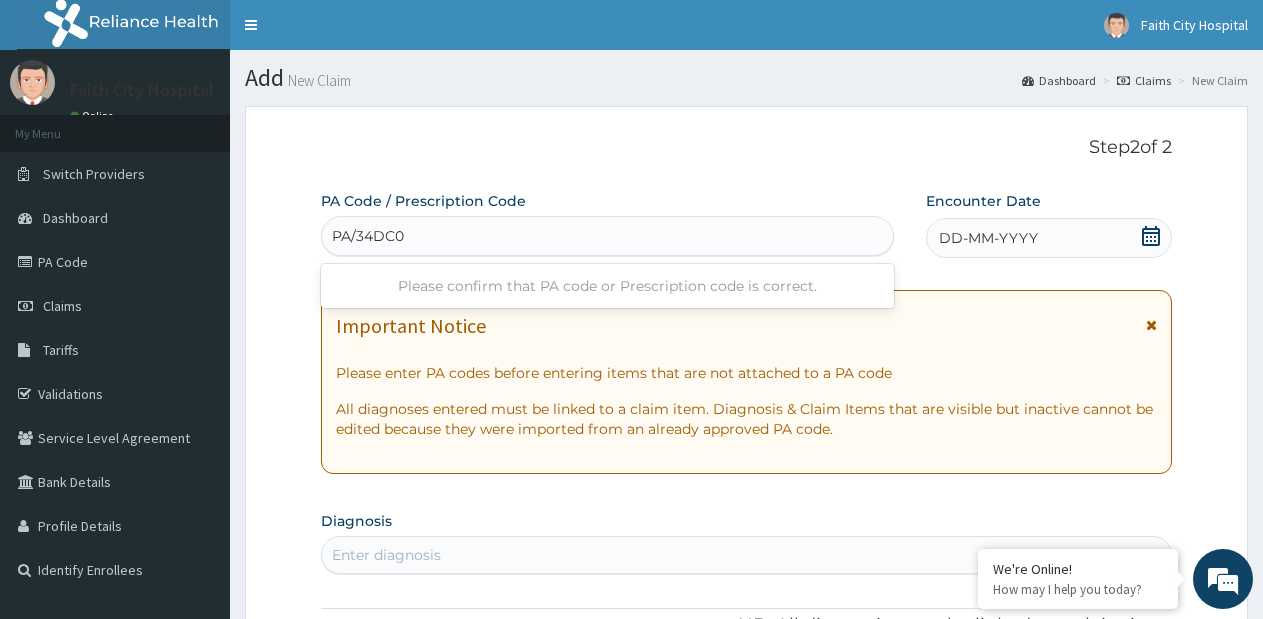 type on "[DOCUMENT_ID]" 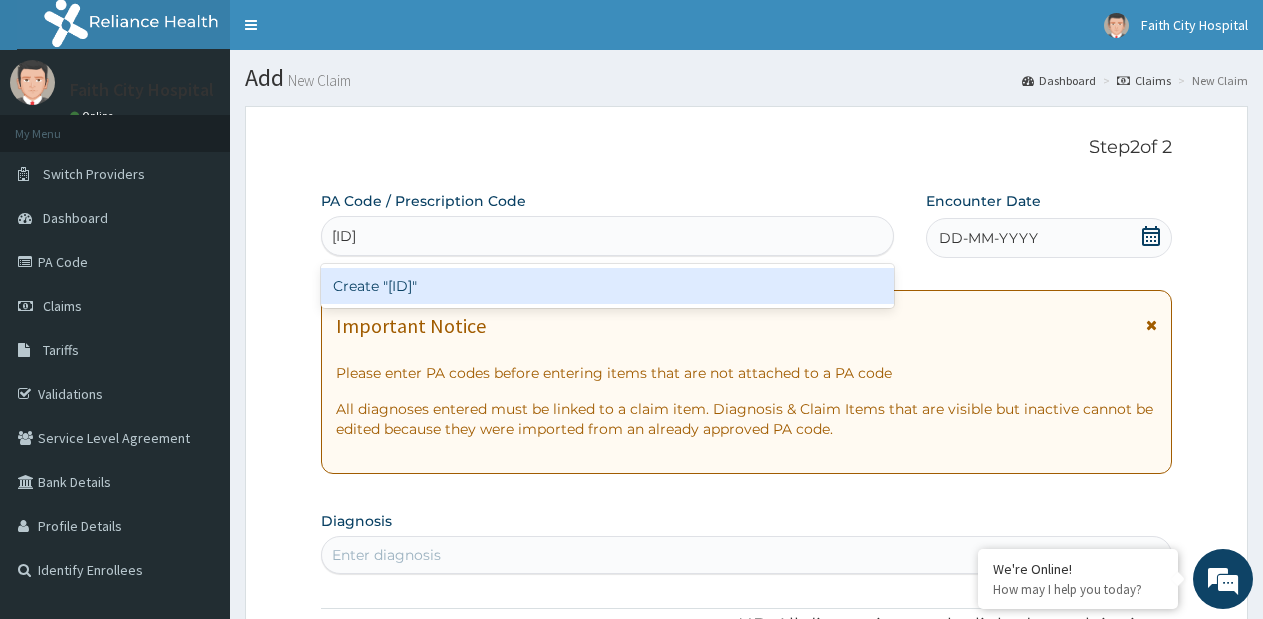 click on "Create "PA/34DC0E"" at bounding box center (607, 286) 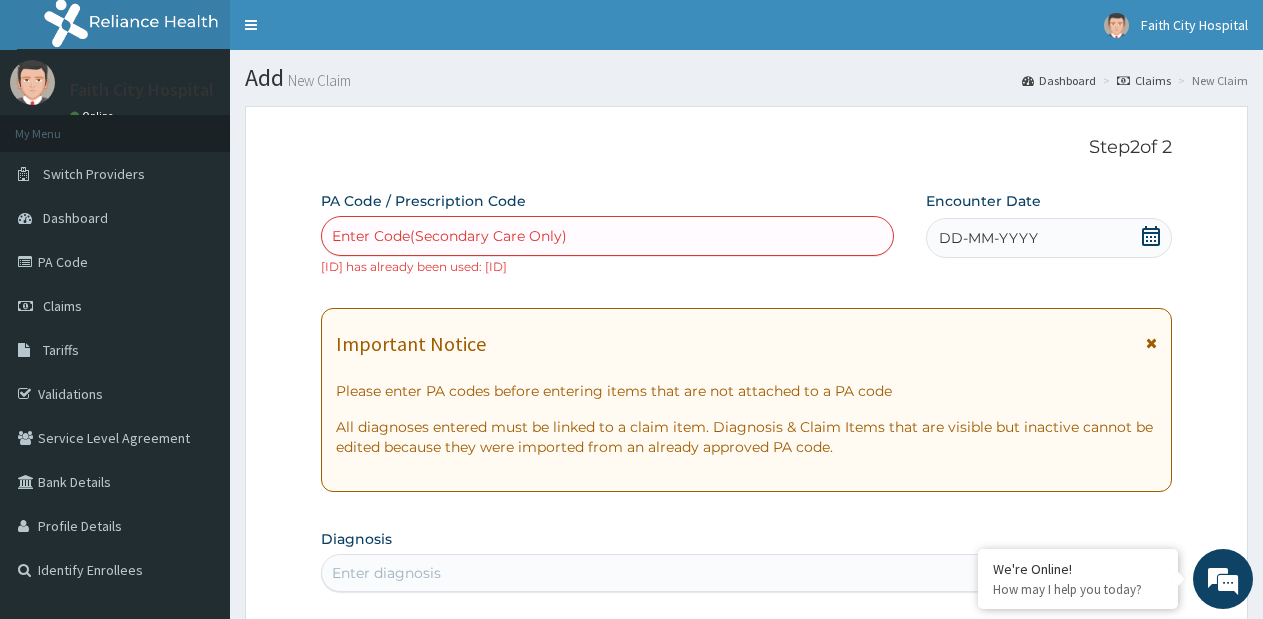 click on "Enter Code(Secondary Care Only)" at bounding box center (449, 236) 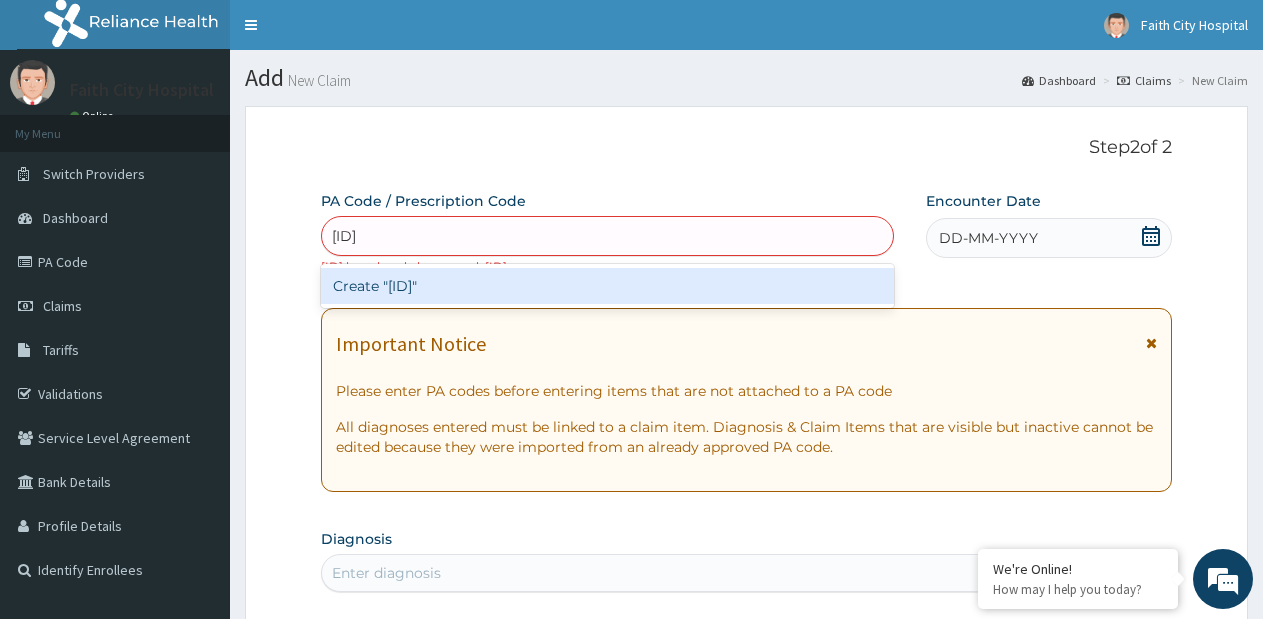 click on "Create "PA/34DC0E"" at bounding box center [607, 286] 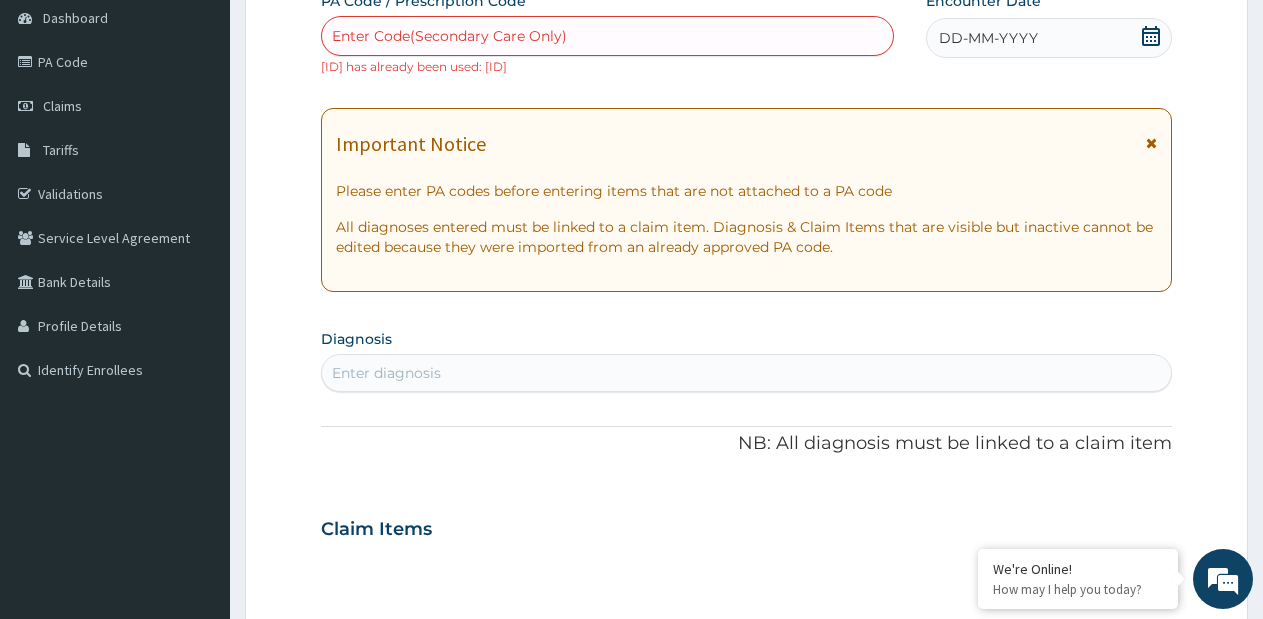scroll, scrollTop: 100, scrollLeft: 0, axis: vertical 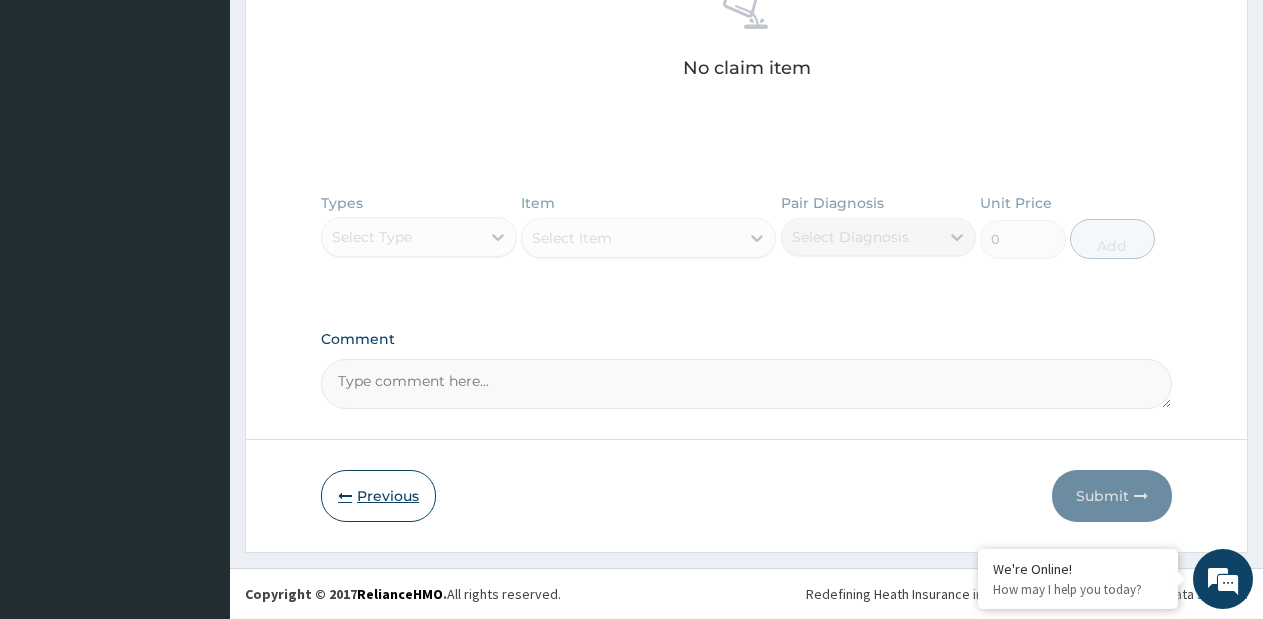 click on "Previous" at bounding box center (378, 496) 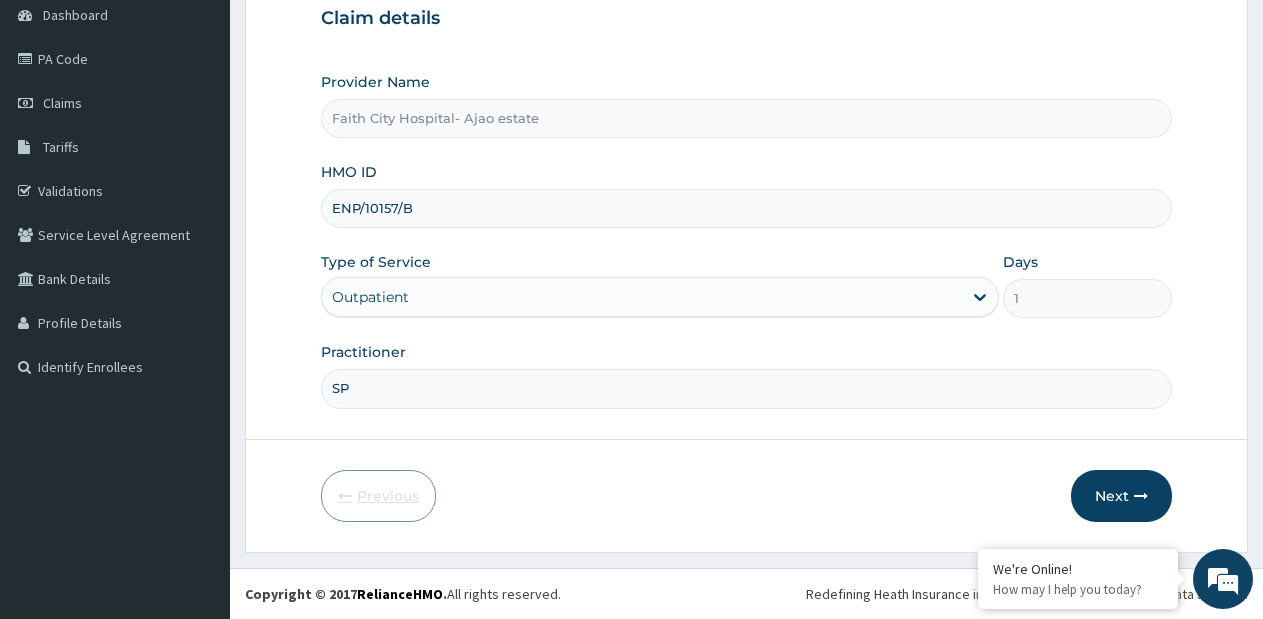 scroll, scrollTop: 203, scrollLeft: 0, axis: vertical 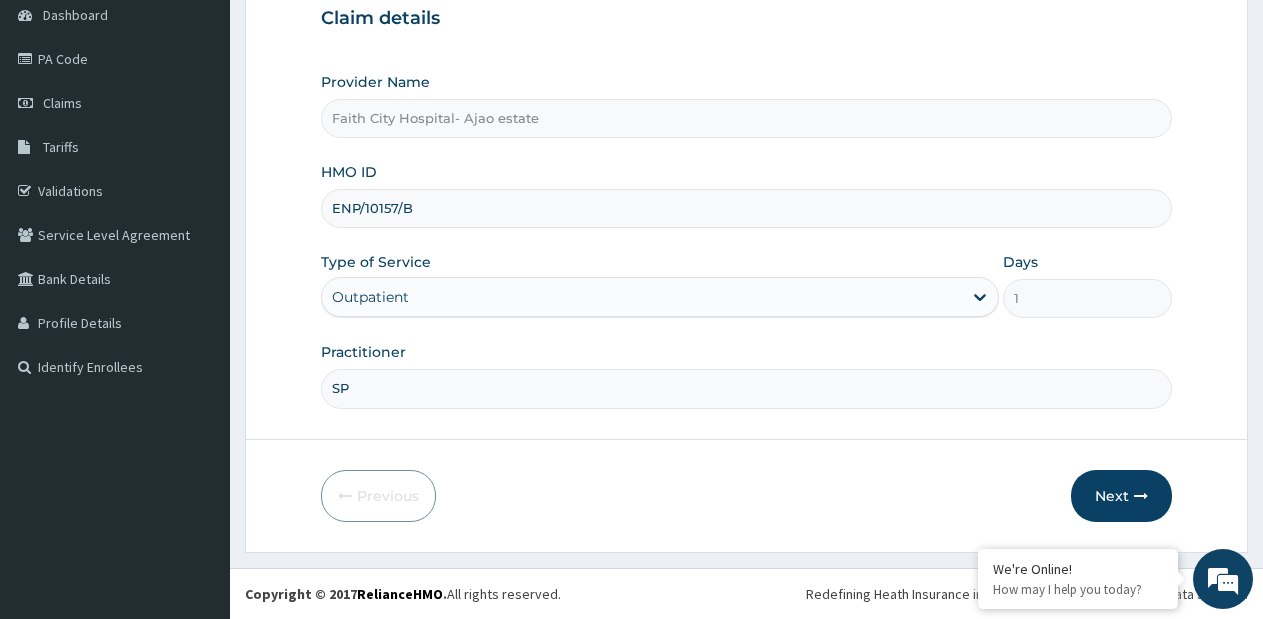 click on "ENP/10157/B" at bounding box center (746, 208) 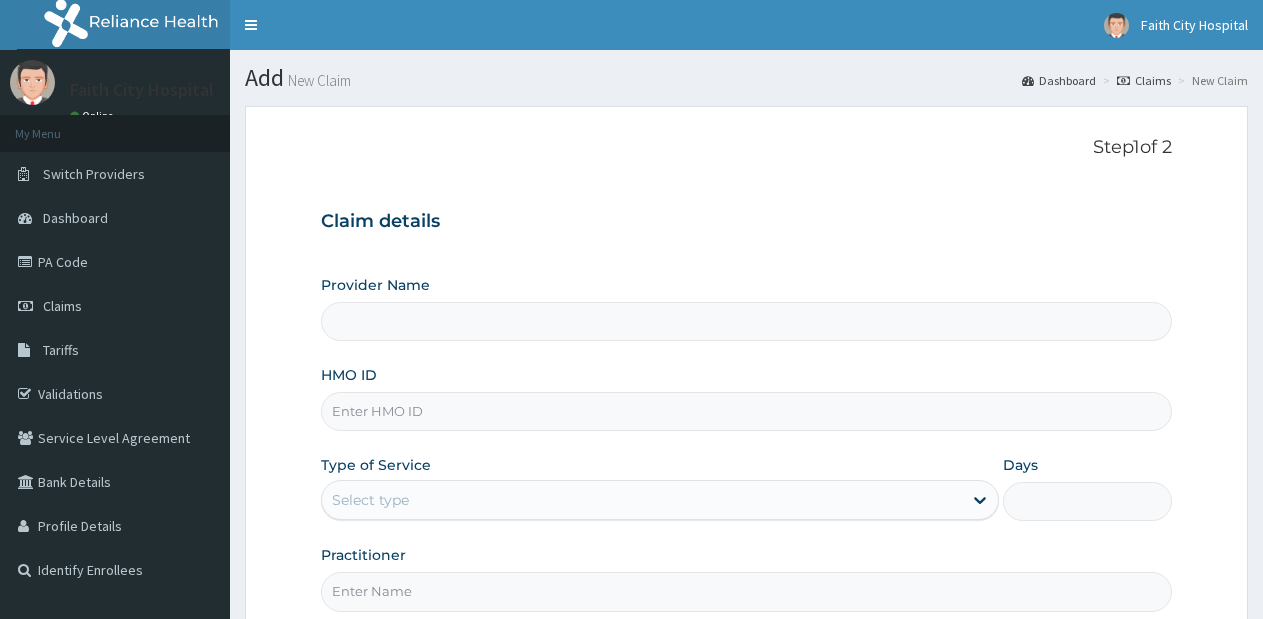 scroll, scrollTop: 0, scrollLeft: 0, axis: both 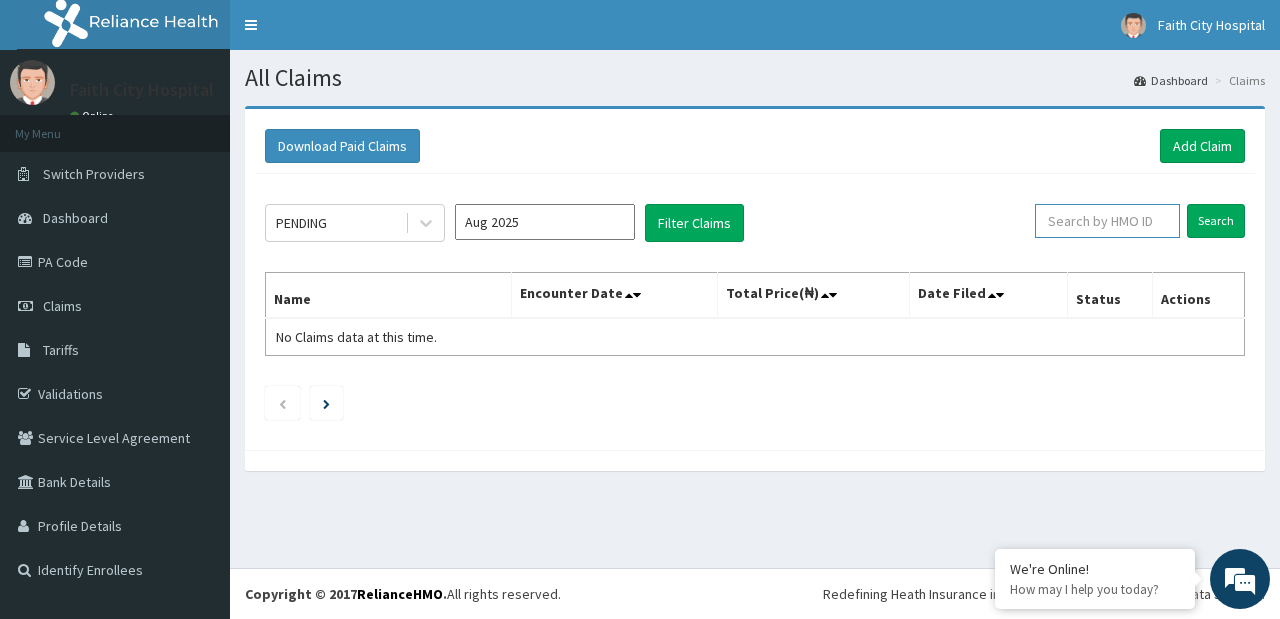 click at bounding box center (1107, 221) 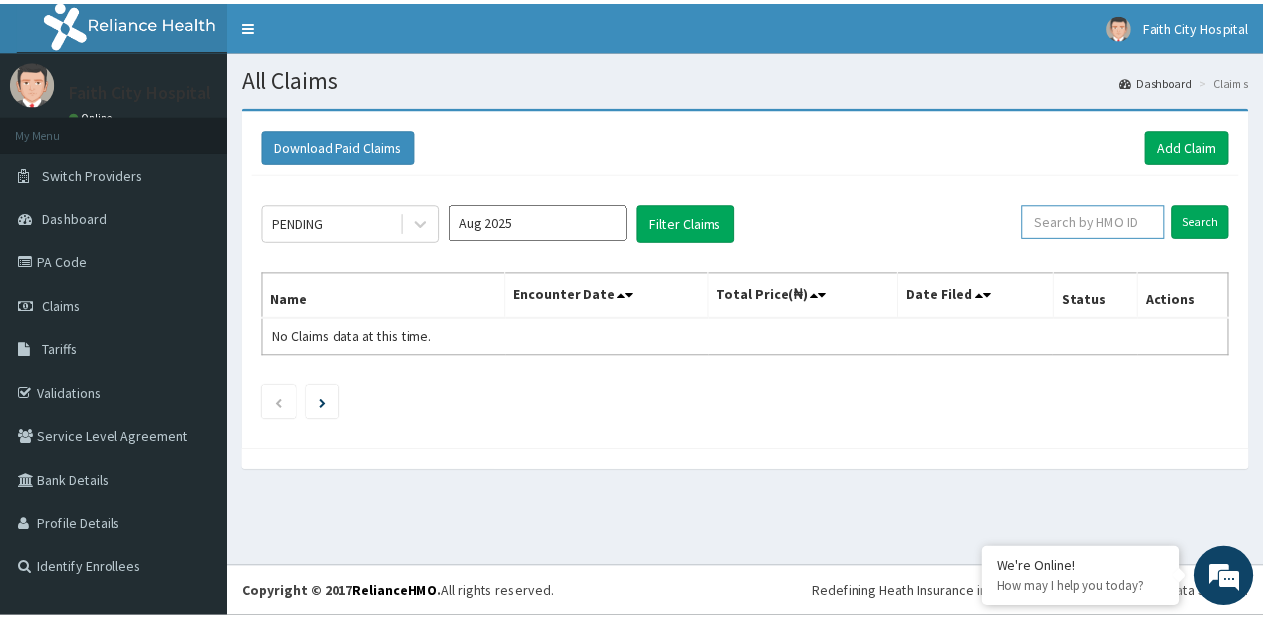 scroll, scrollTop: 0, scrollLeft: 0, axis: both 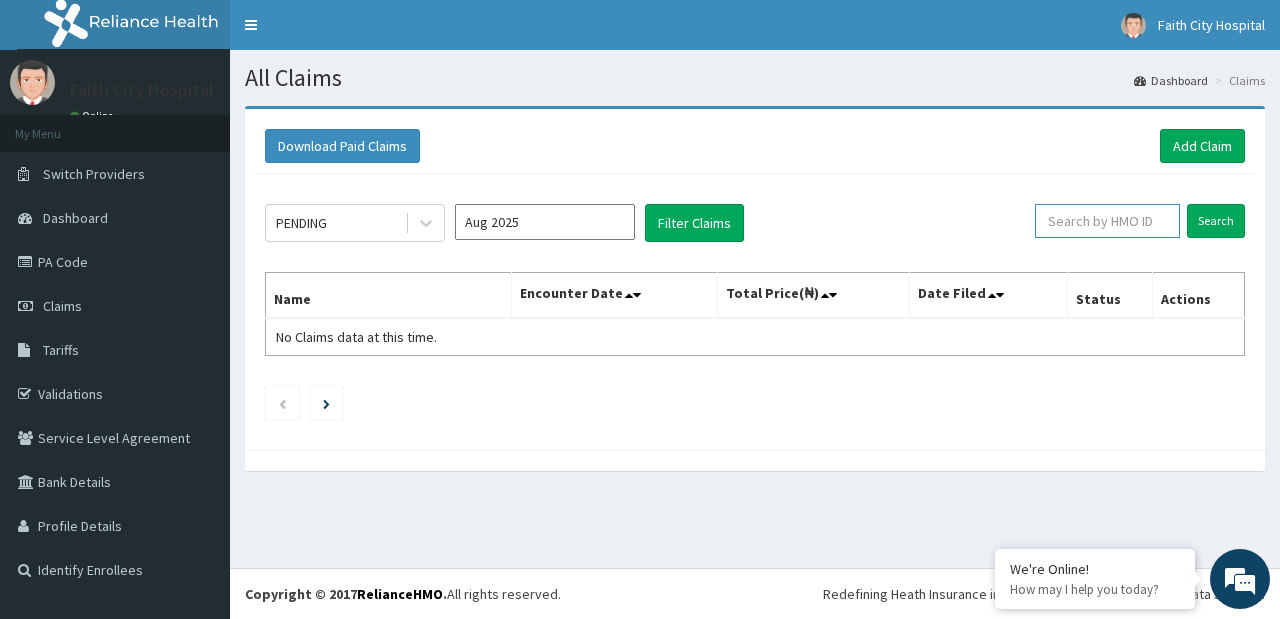 click at bounding box center (1107, 221) 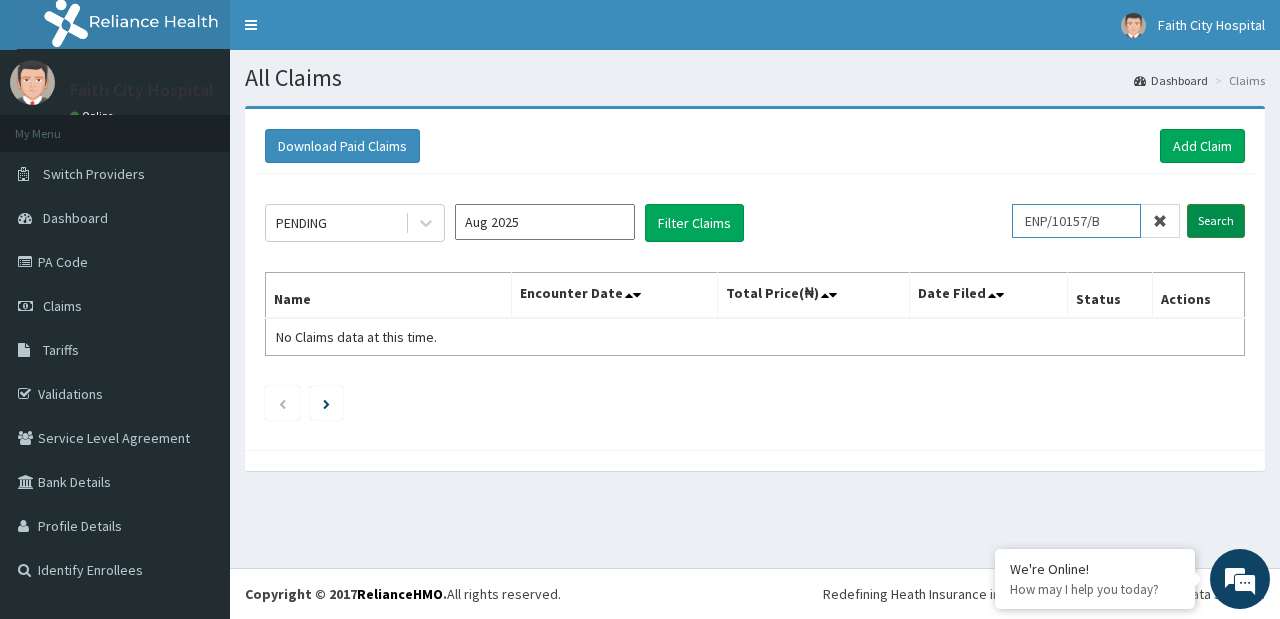type on "ENP/10157/B" 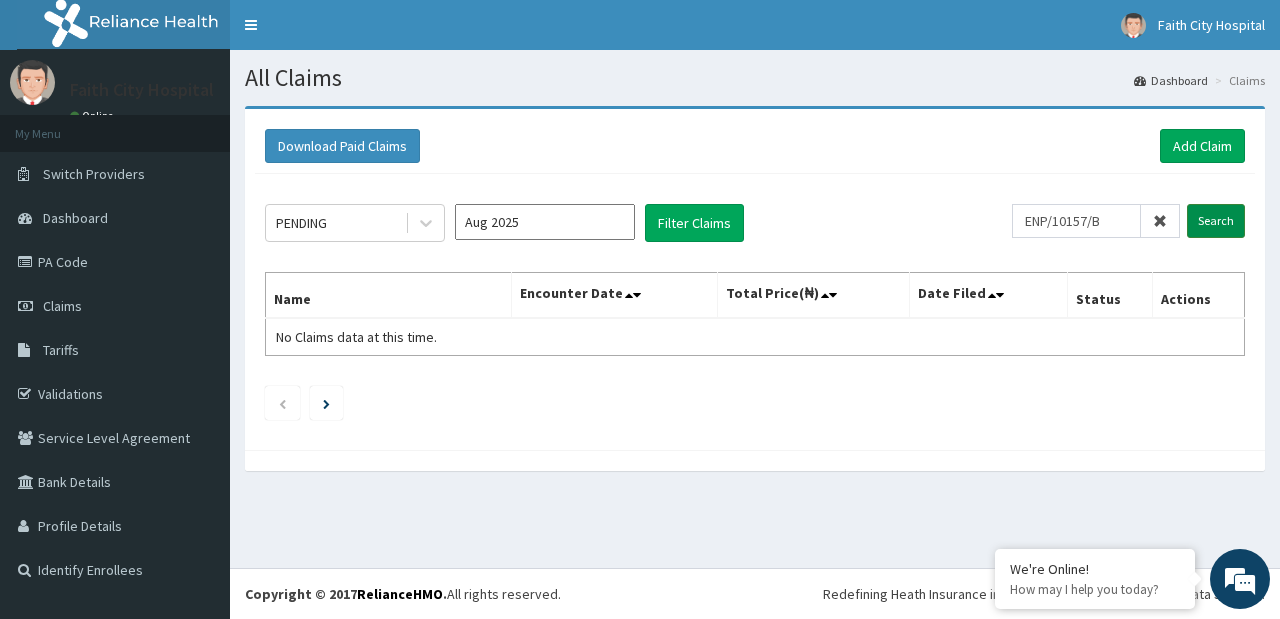 click on "Search" at bounding box center [1216, 221] 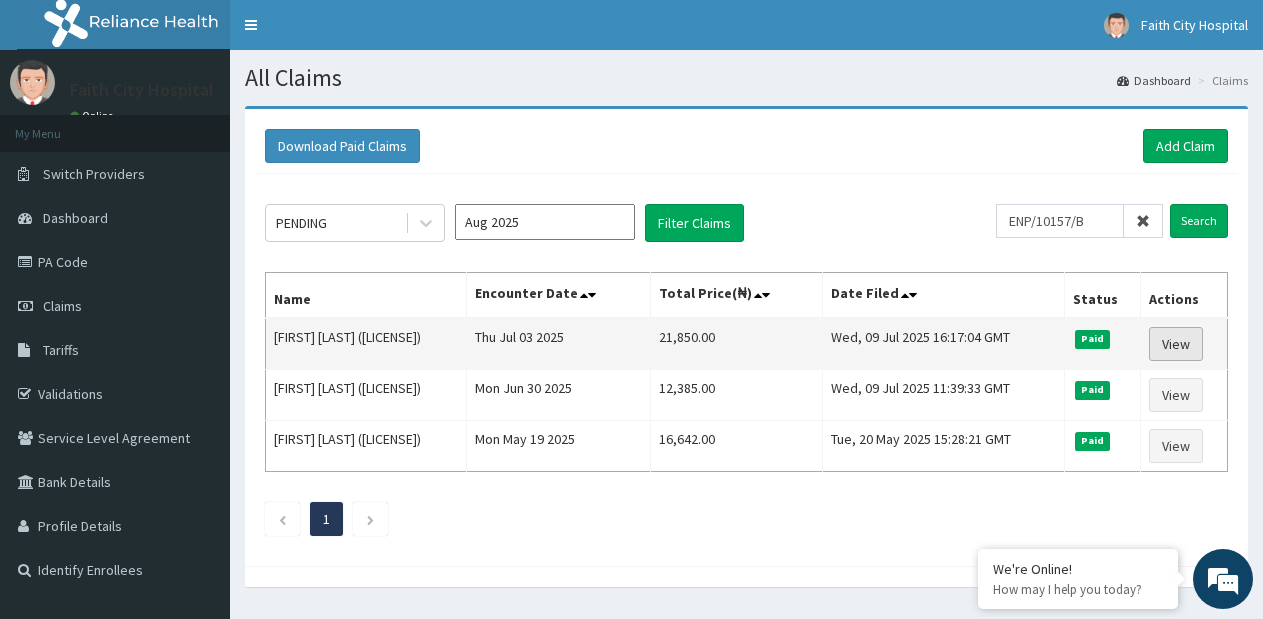 click on "View" at bounding box center [1176, 344] 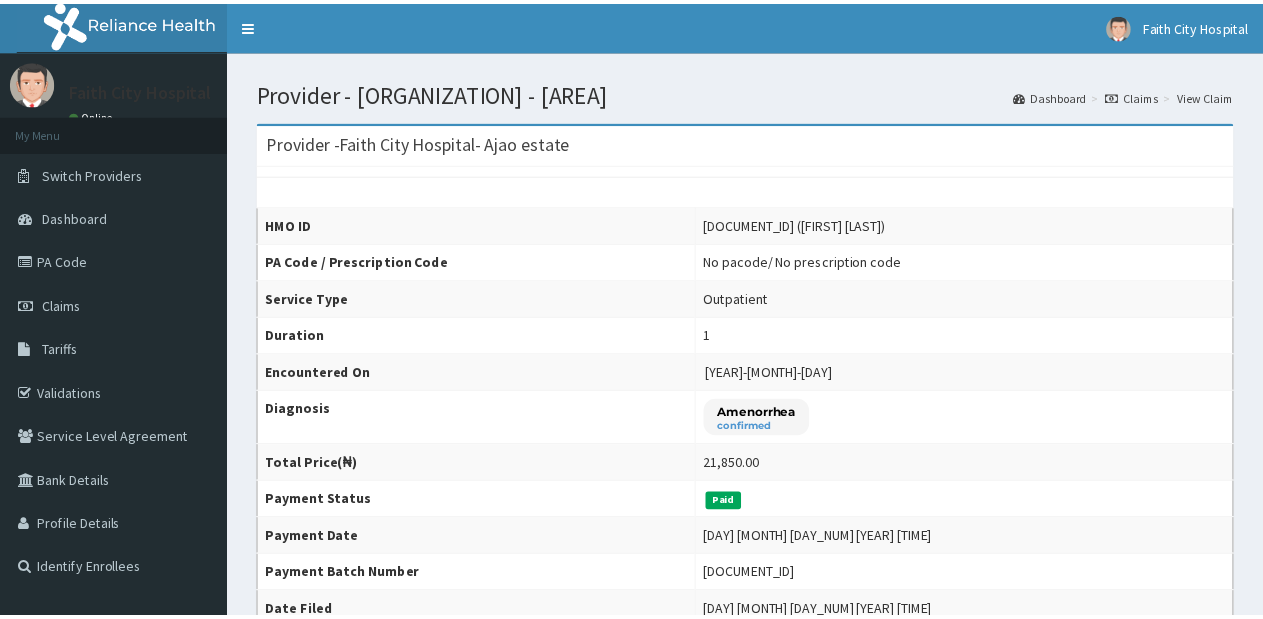scroll, scrollTop: 0, scrollLeft: 0, axis: both 